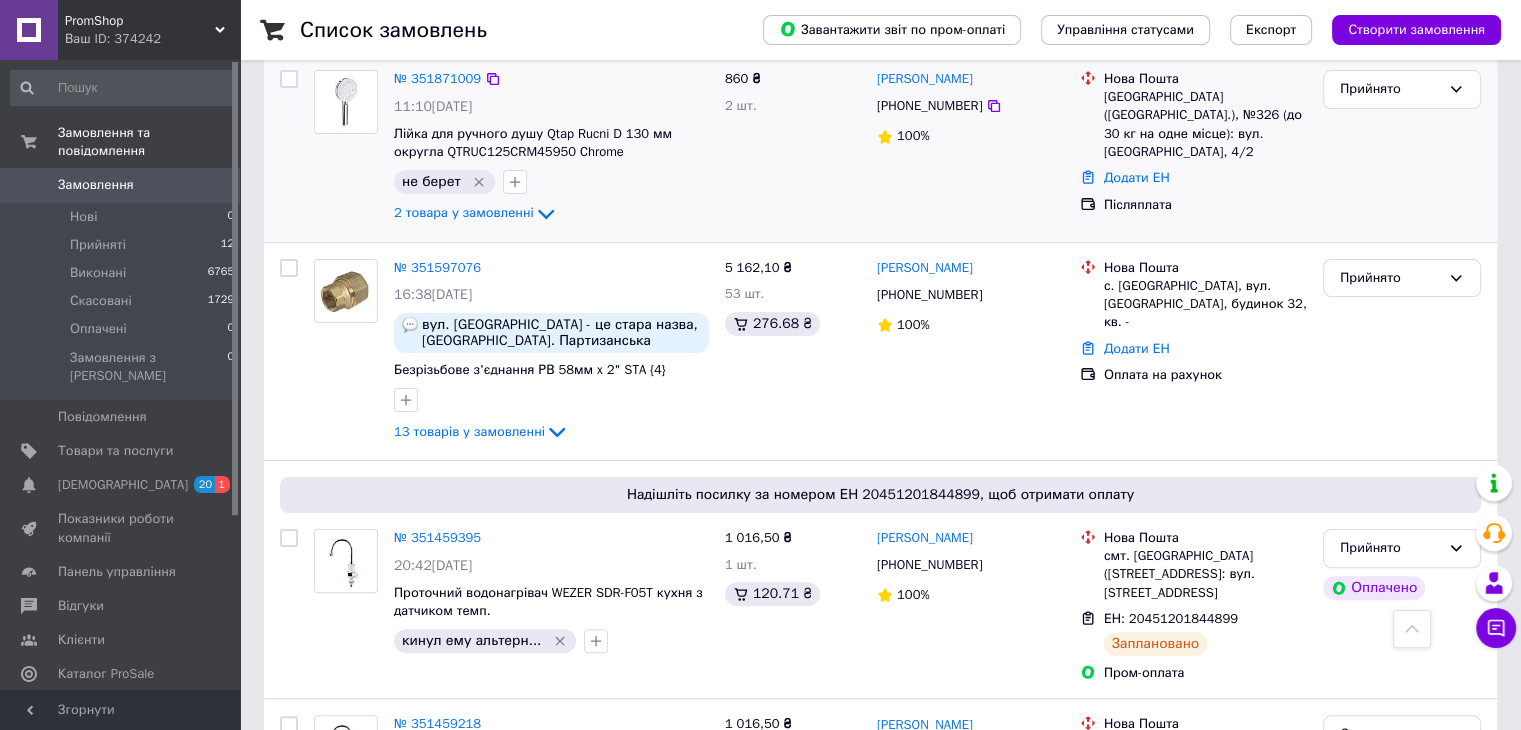 scroll, scrollTop: 700, scrollLeft: 0, axis: vertical 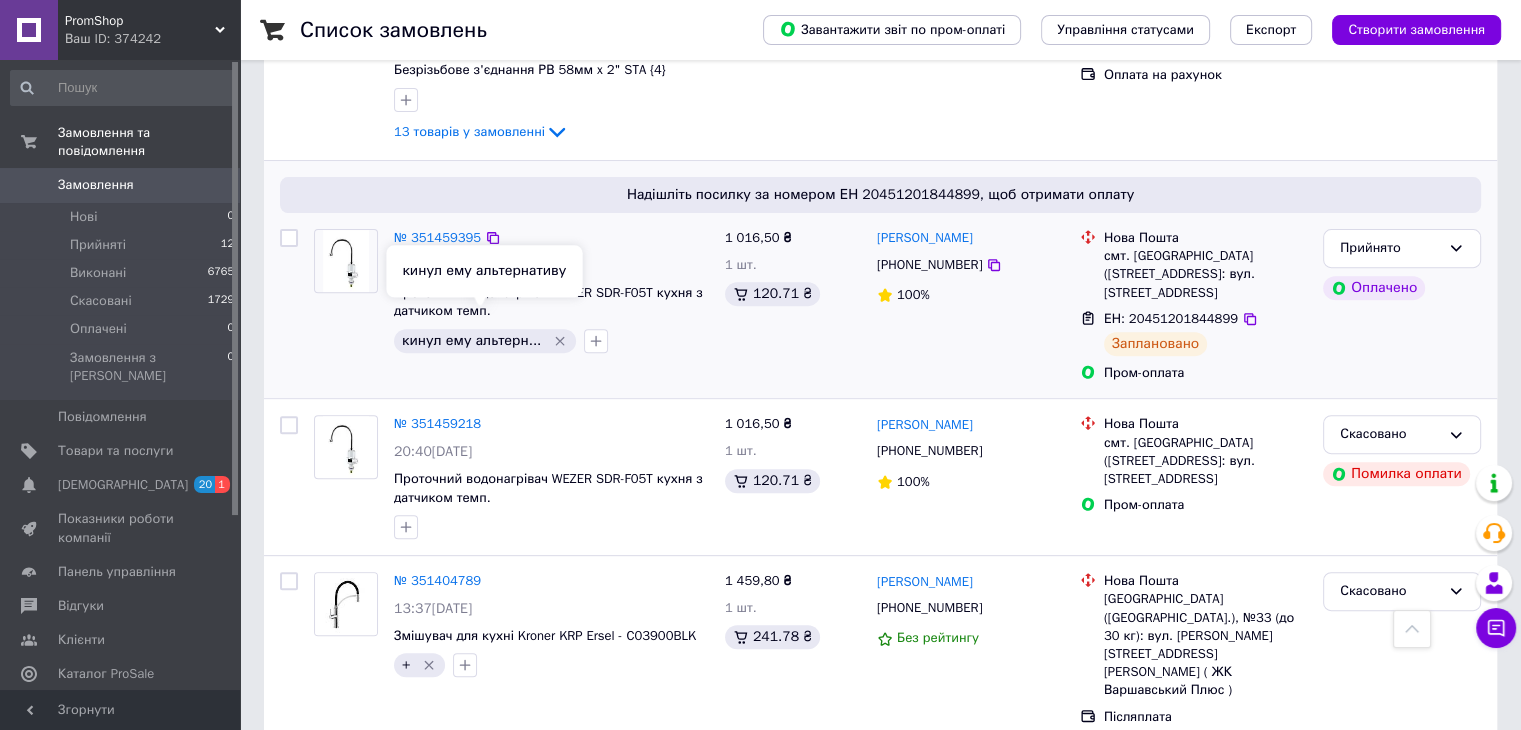 click on "кинул ему альтерн..." at bounding box center [485, 341] 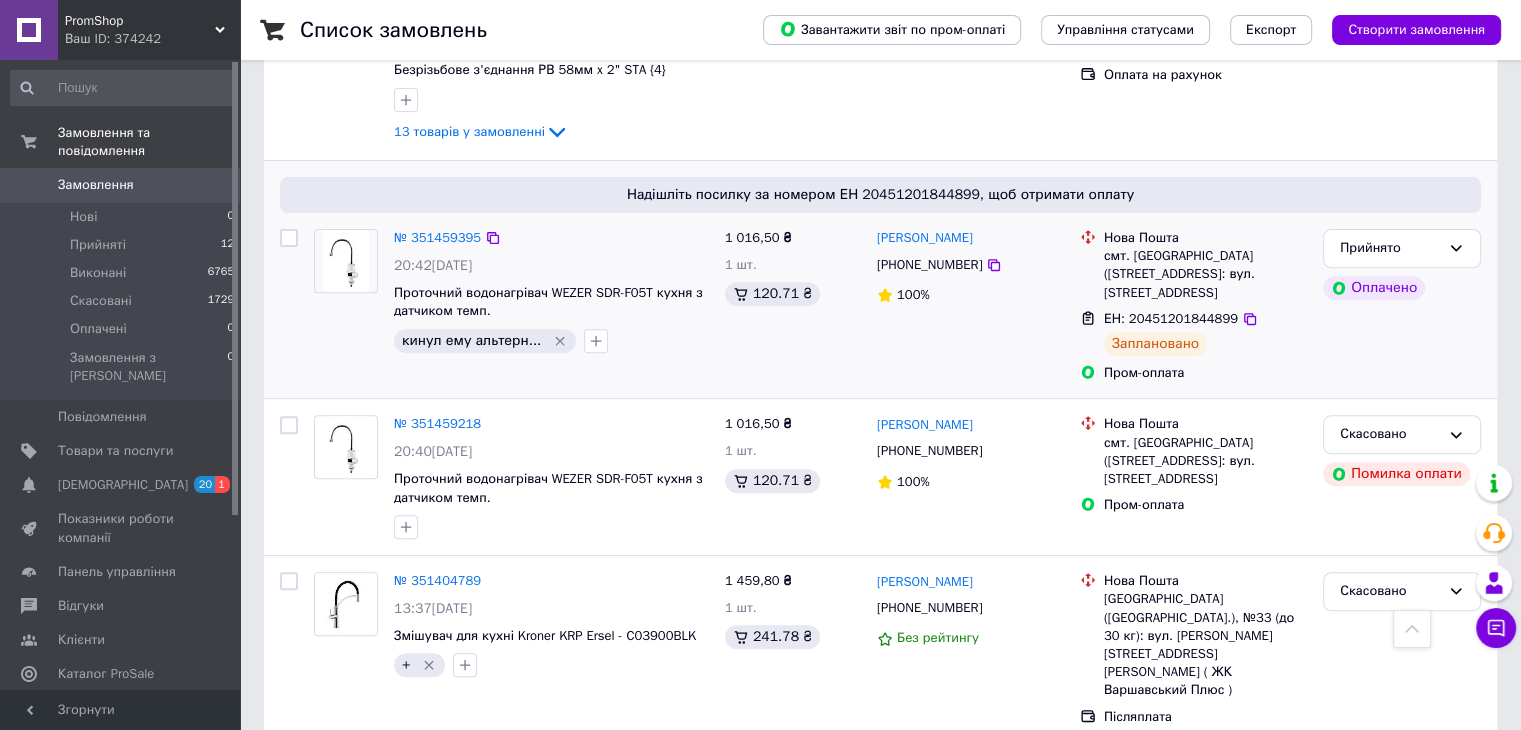 click 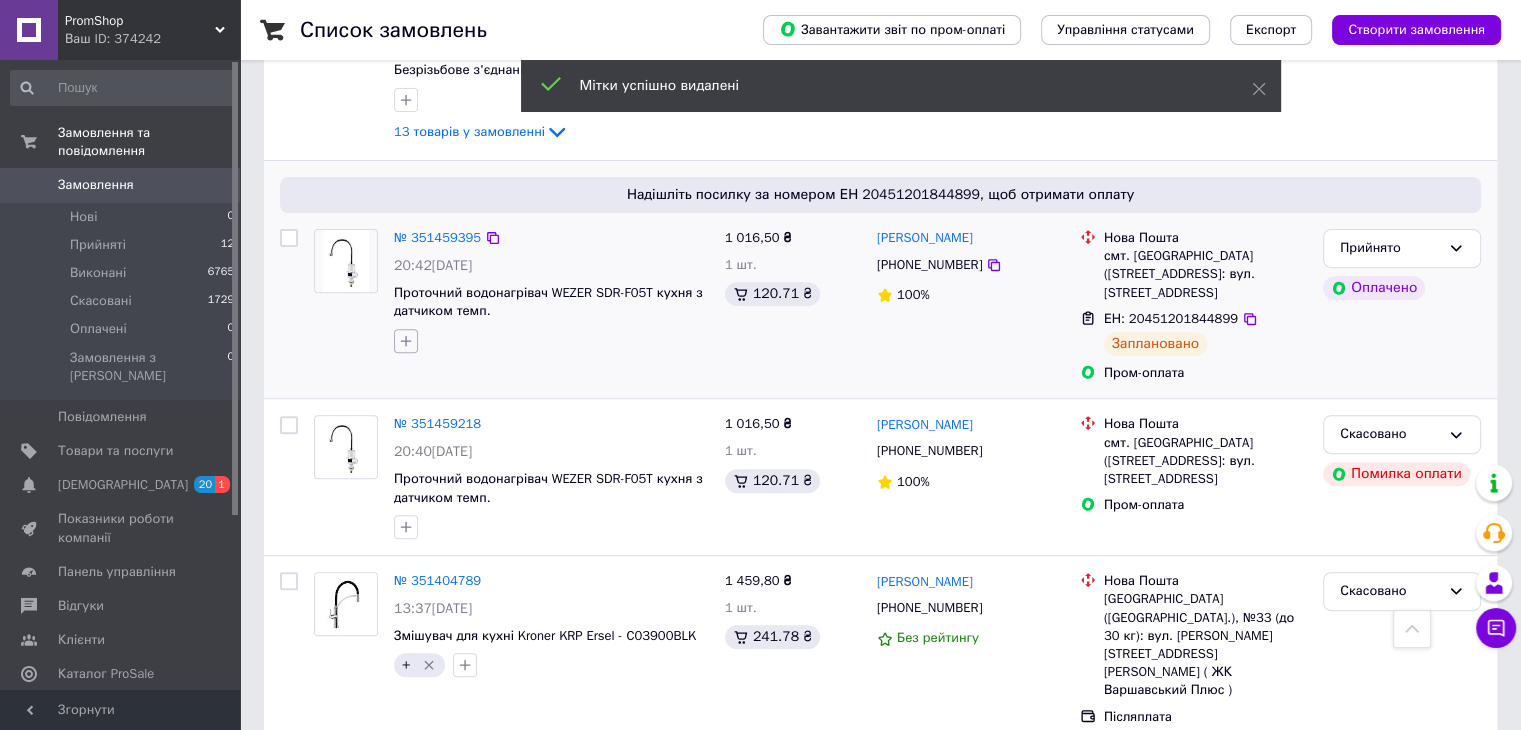 click 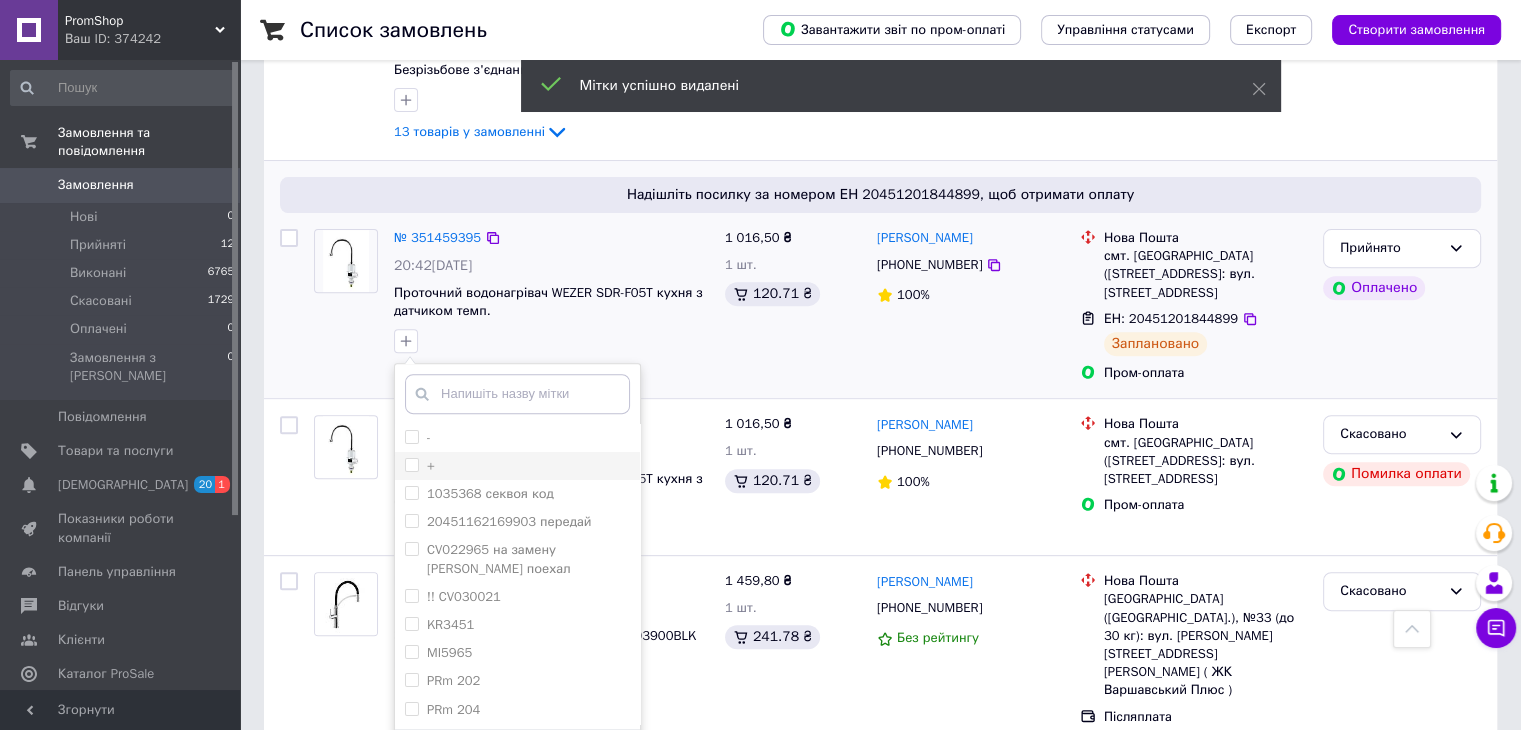 click on "+" at bounding box center [420, 466] 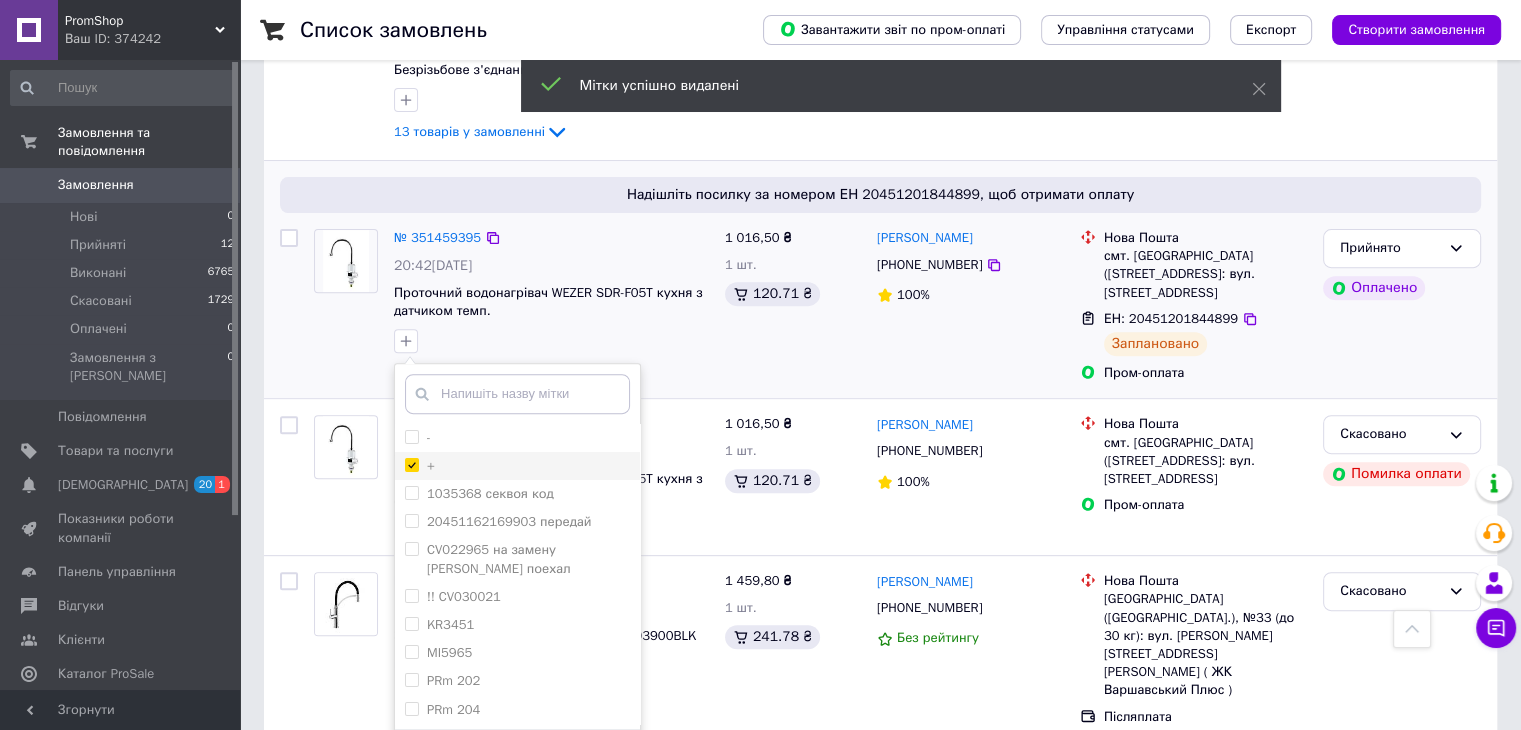 click on "+" at bounding box center (411, 464) 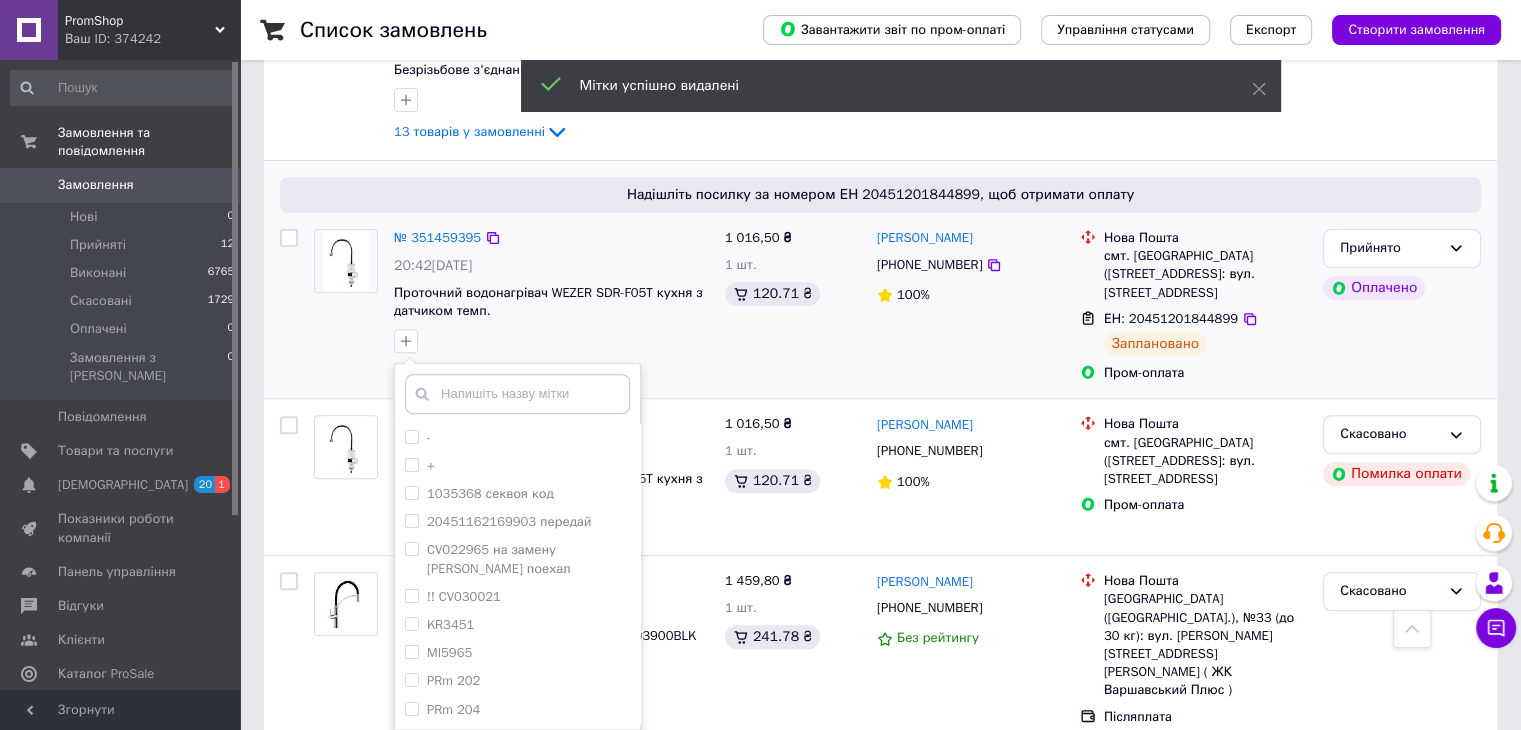 drag, startPoint x: 407, startPoint y: 437, endPoint x: 468, endPoint y: 389, distance: 77.62087 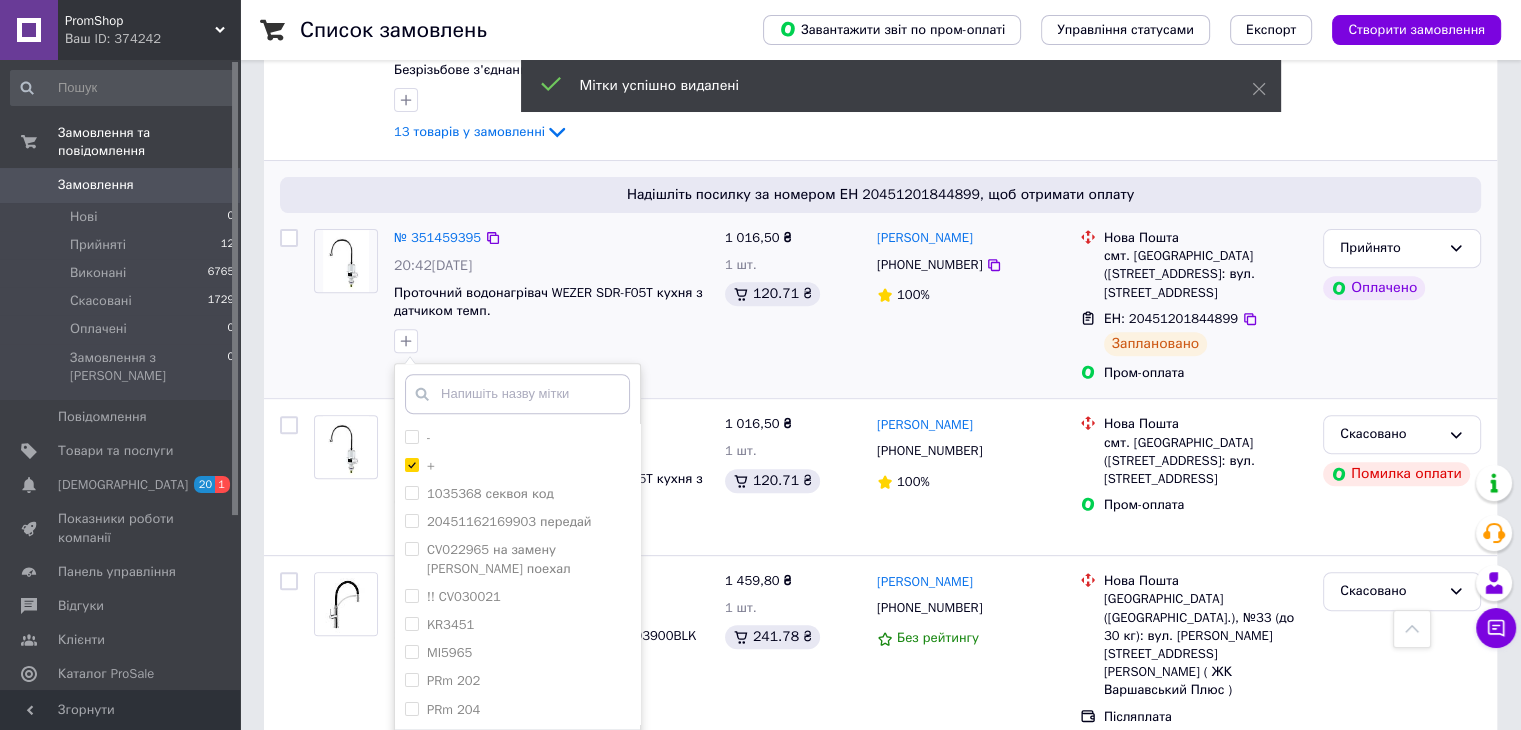 click on "+" at bounding box center (411, 464) 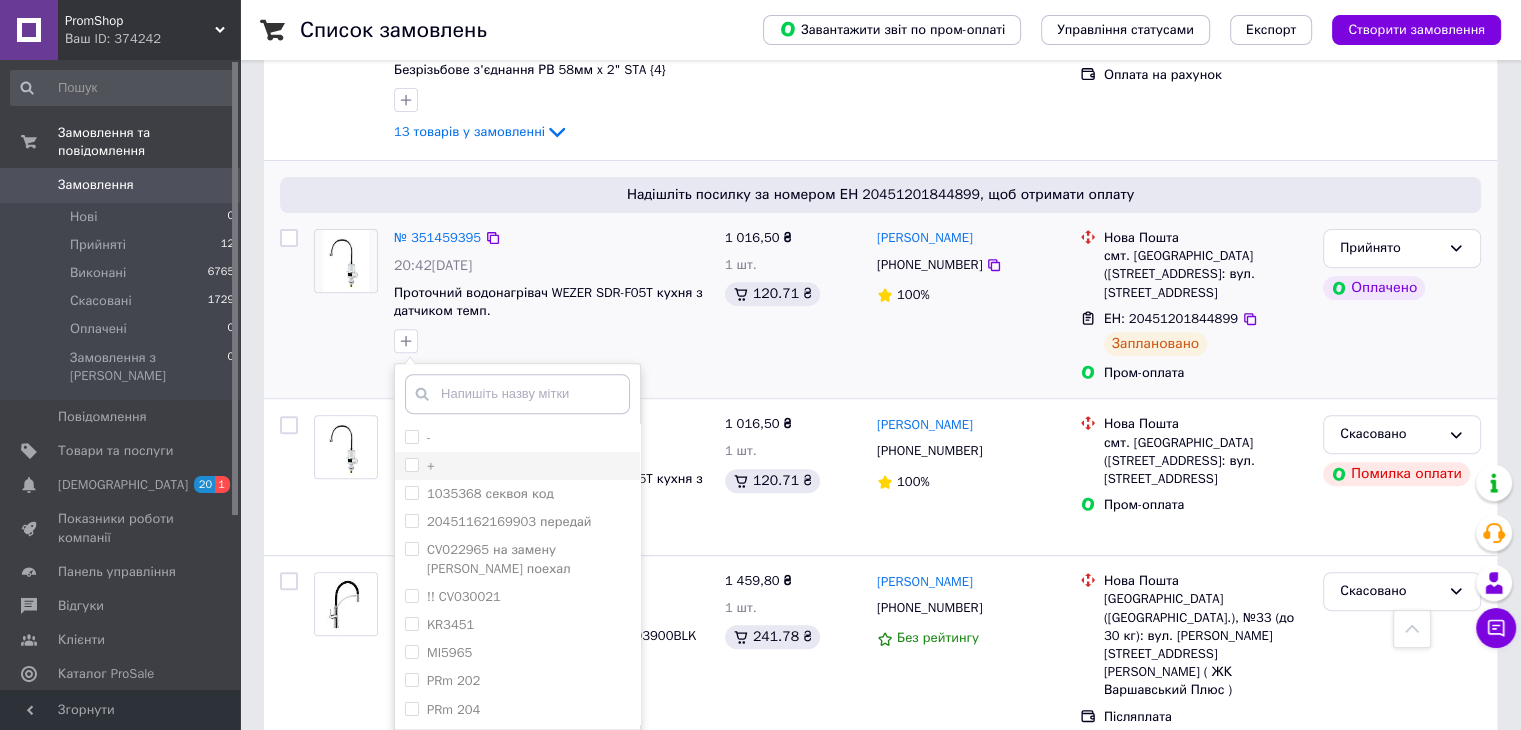 click on "+" at bounding box center [517, 466] 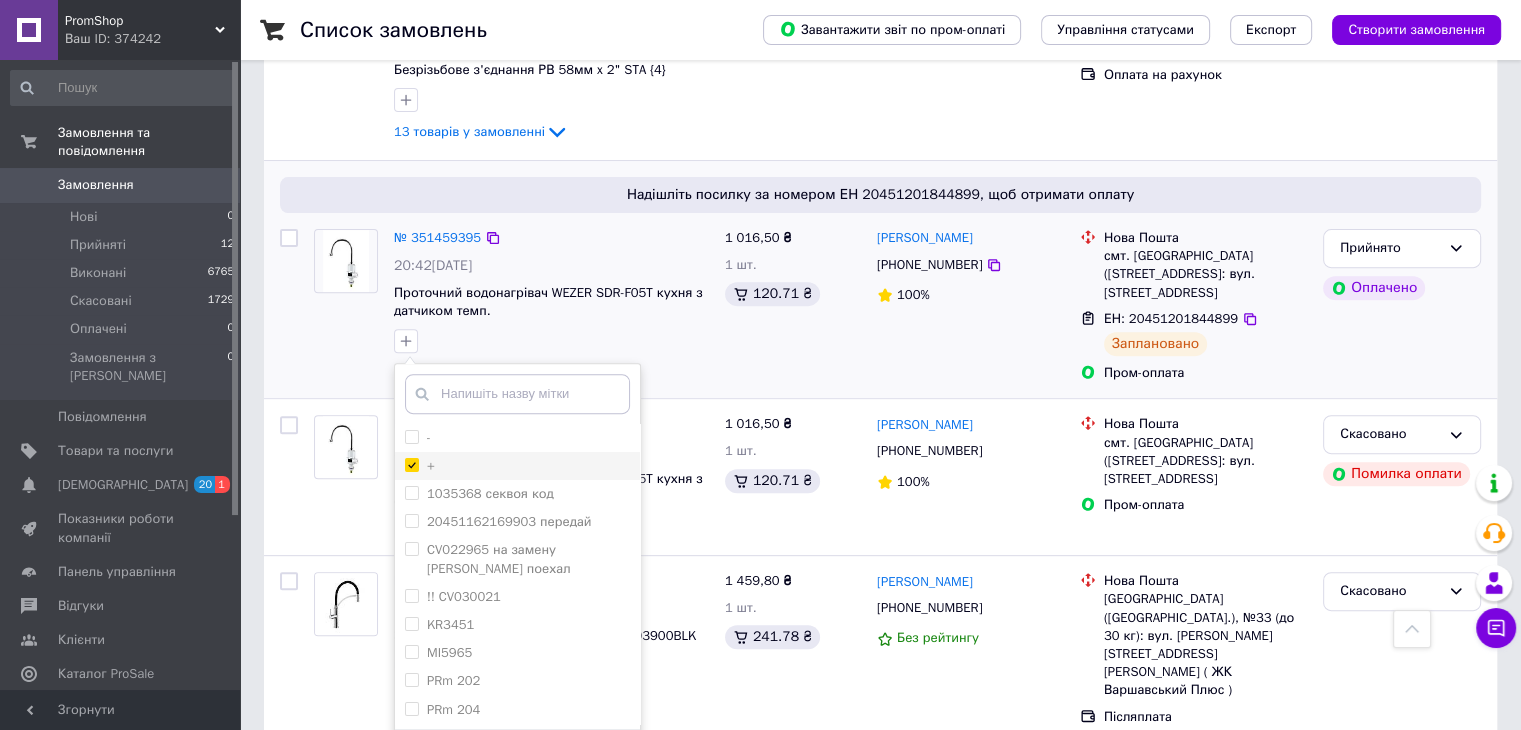 checkbox on "true" 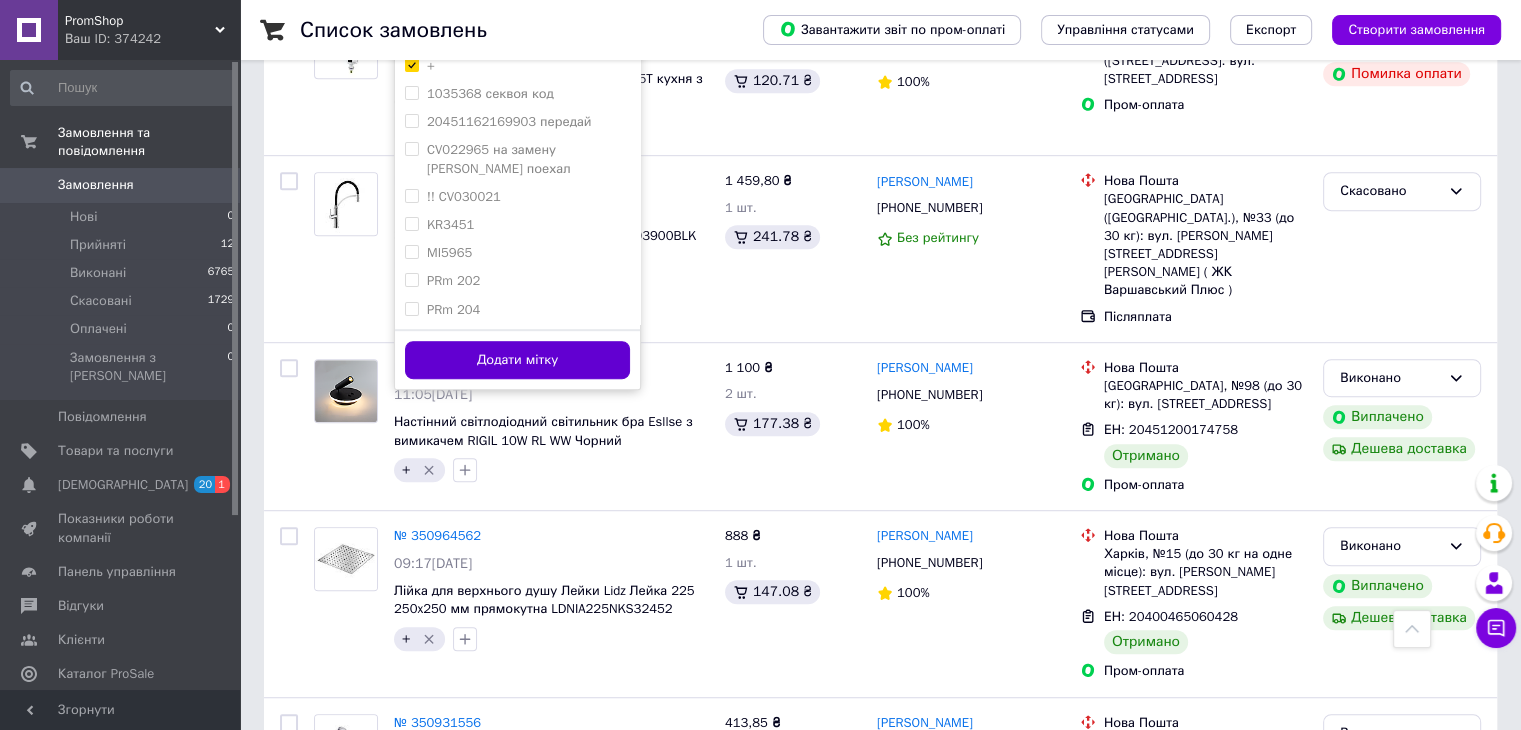 click on "Додати мітку" at bounding box center (517, 360) 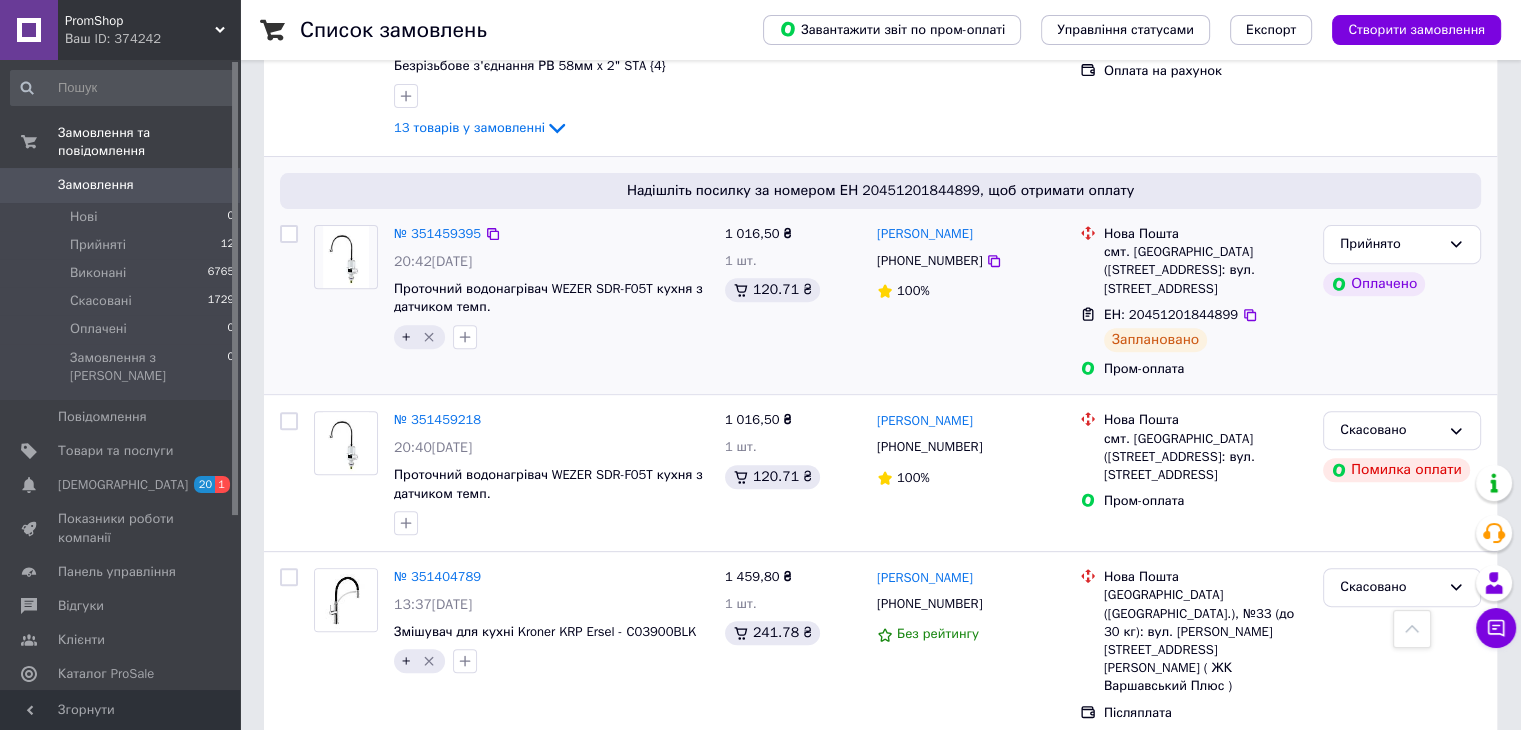 scroll, scrollTop: 700, scrollLeft: 0, axis: vertical 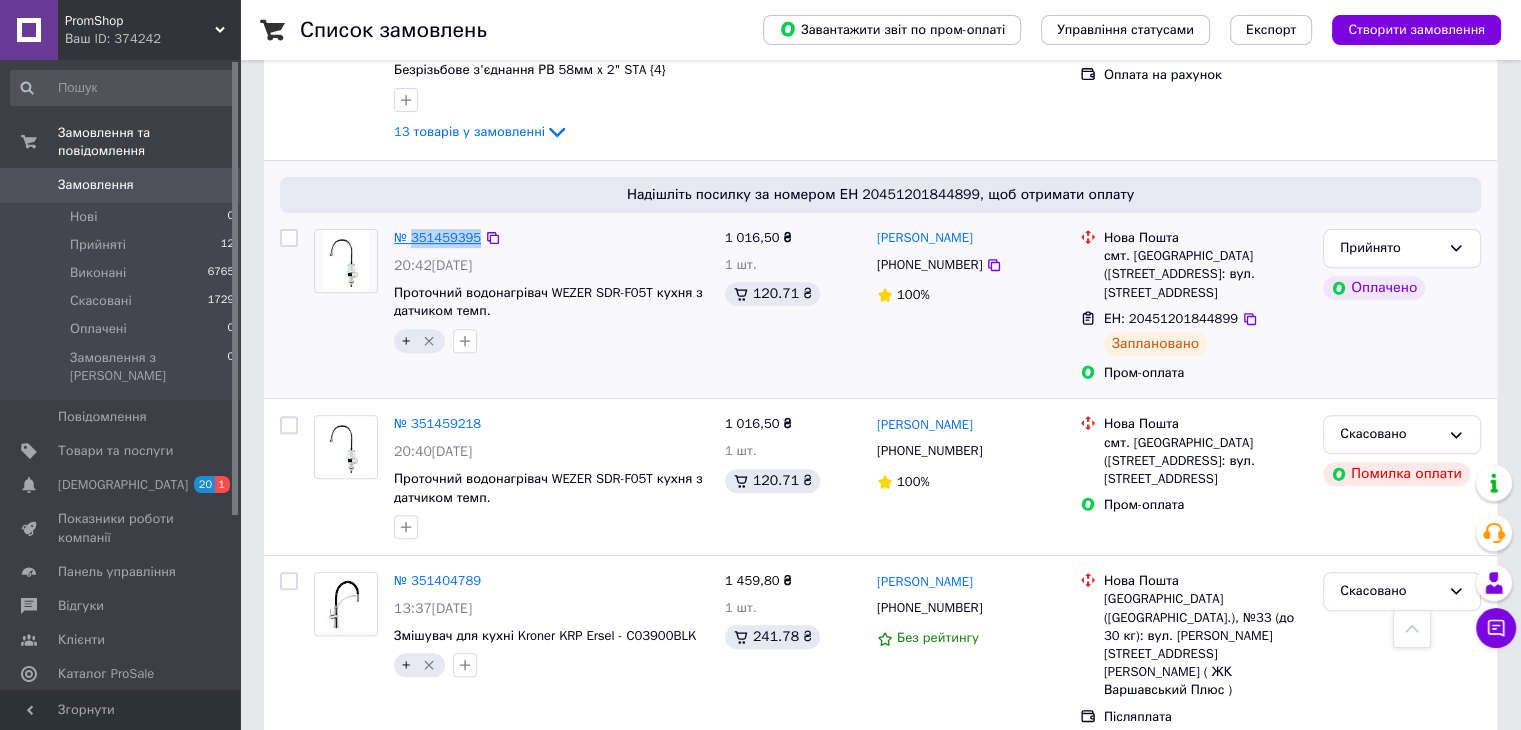 drag, startPoint x: 475, startPoint y: 195, endPoint x: 411, endPoint y: 209, distance: 65.51336 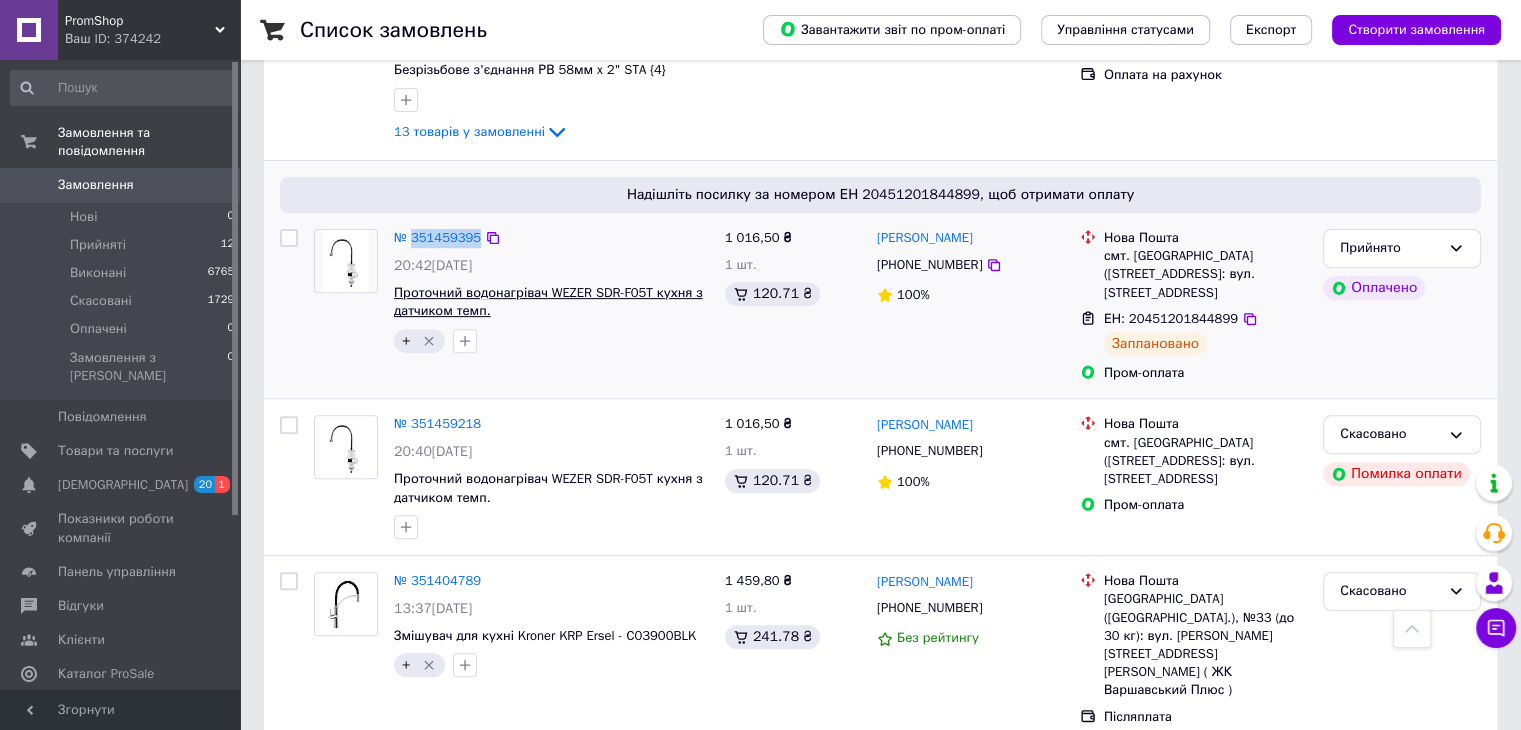 copy on "351459395" 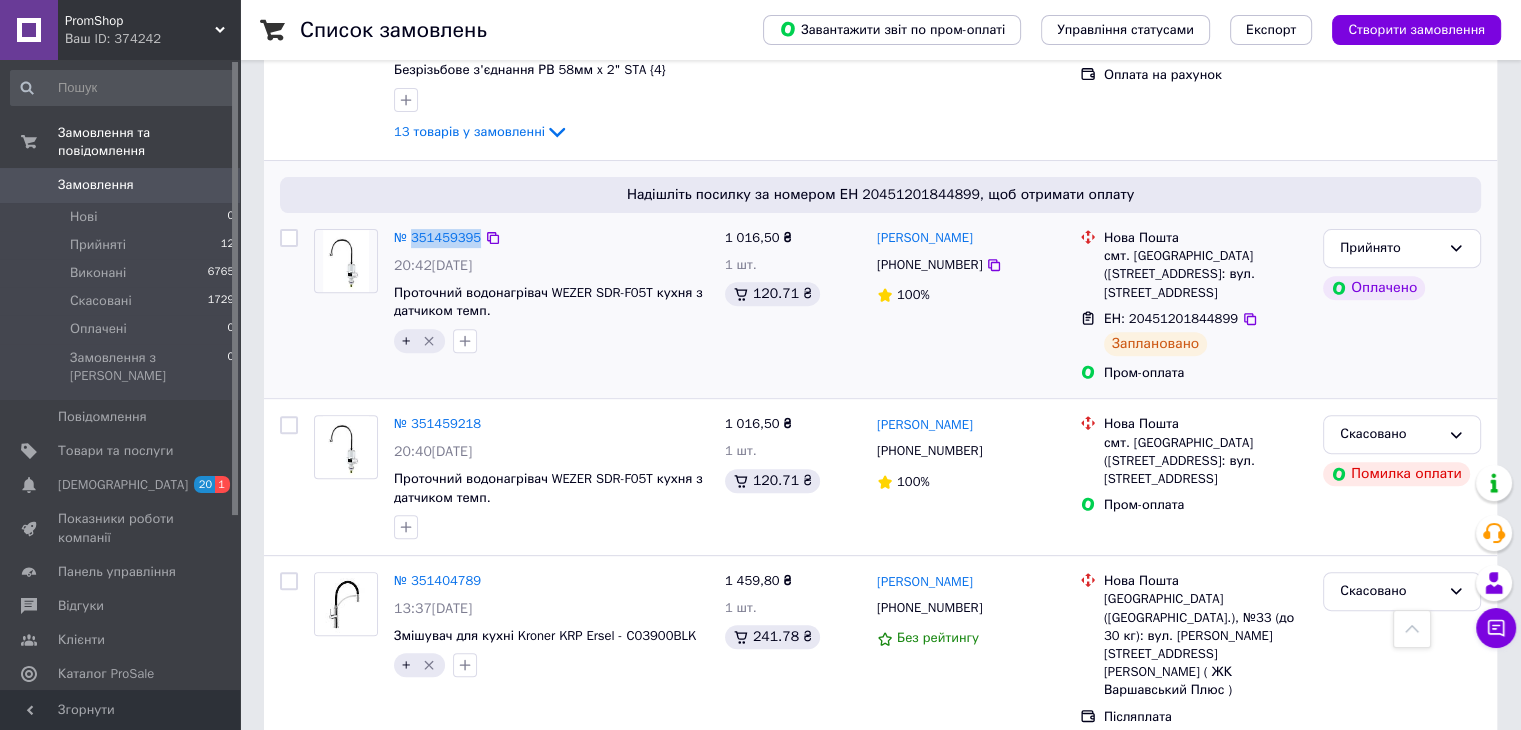 click on "№ 351459395 20:42[DATE] Проточний водонагрівач WEZER SDR-F05T кухня з датчиком темп. +" at bounding box center [551, 291] 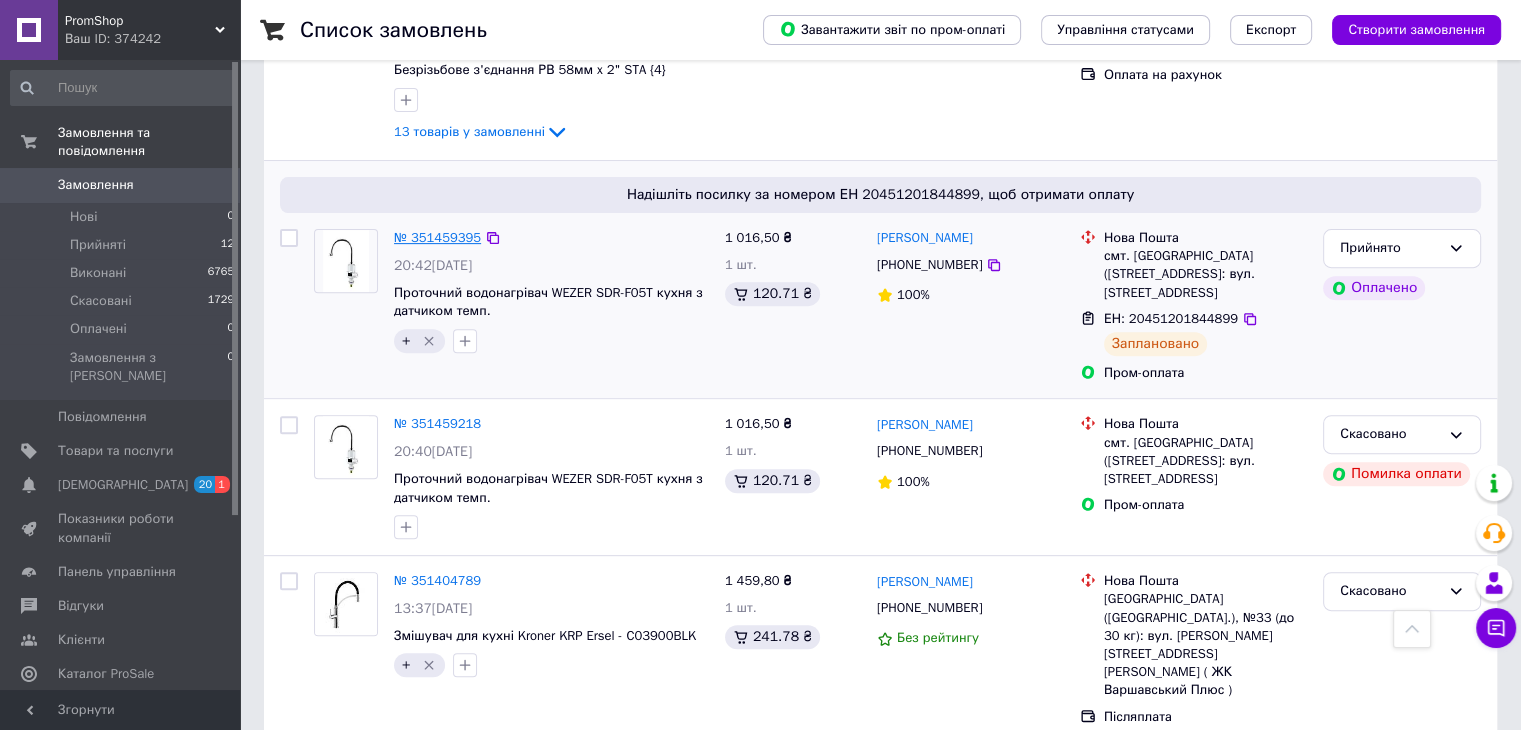 click on "№ 351459395" at bounding box center [437, 237] 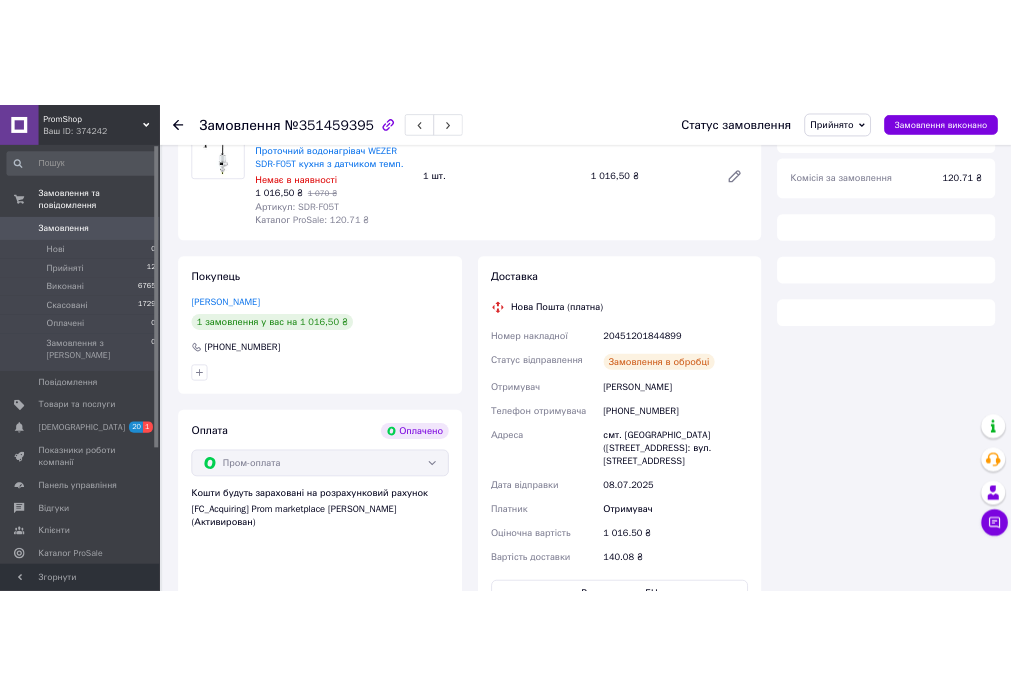 scroll, scrollTop: 777, scrollLeft: 0, axis: vertical 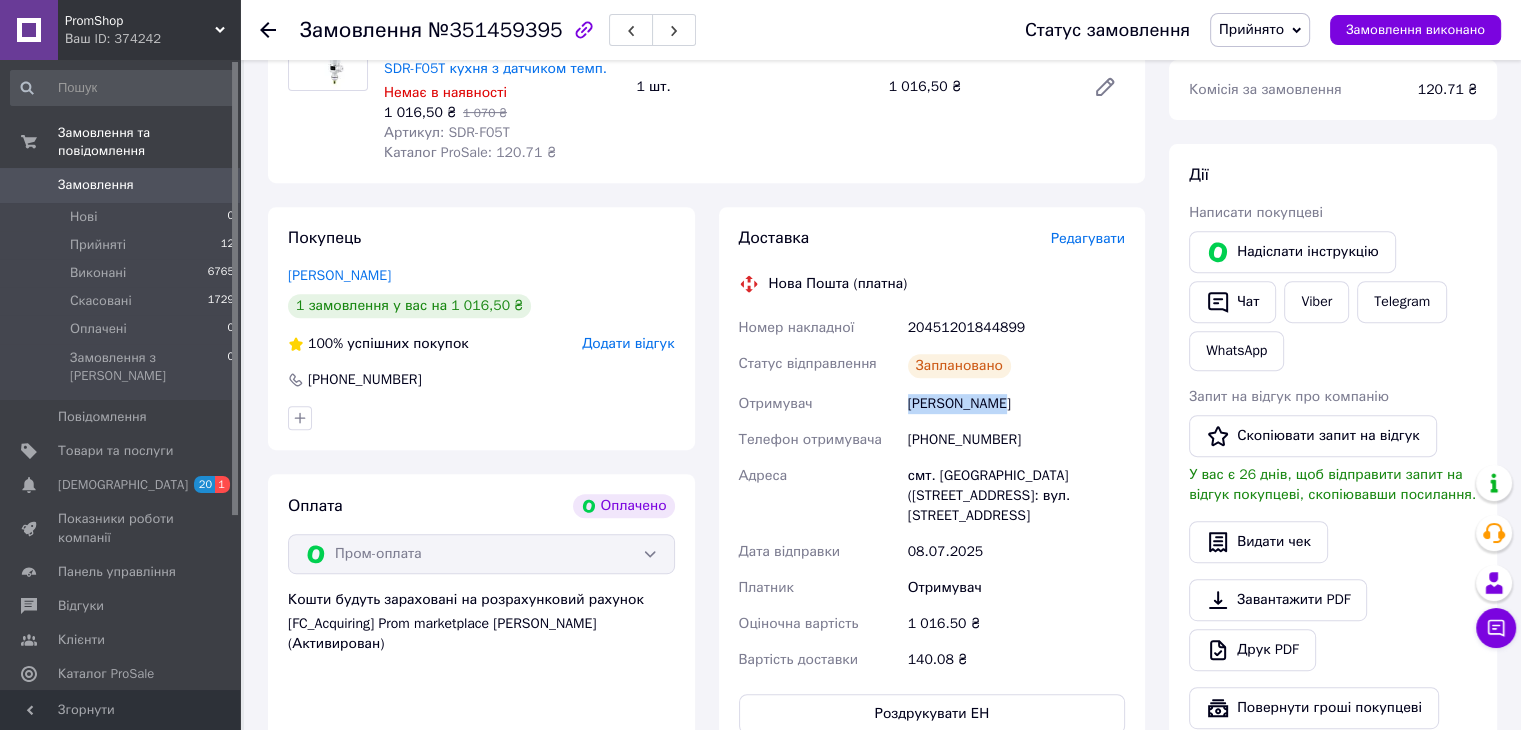 drag, startPoint x: 1036, startPoint y: 402, endPoint x: 864, endPoint y: 411, distance: 172.2353 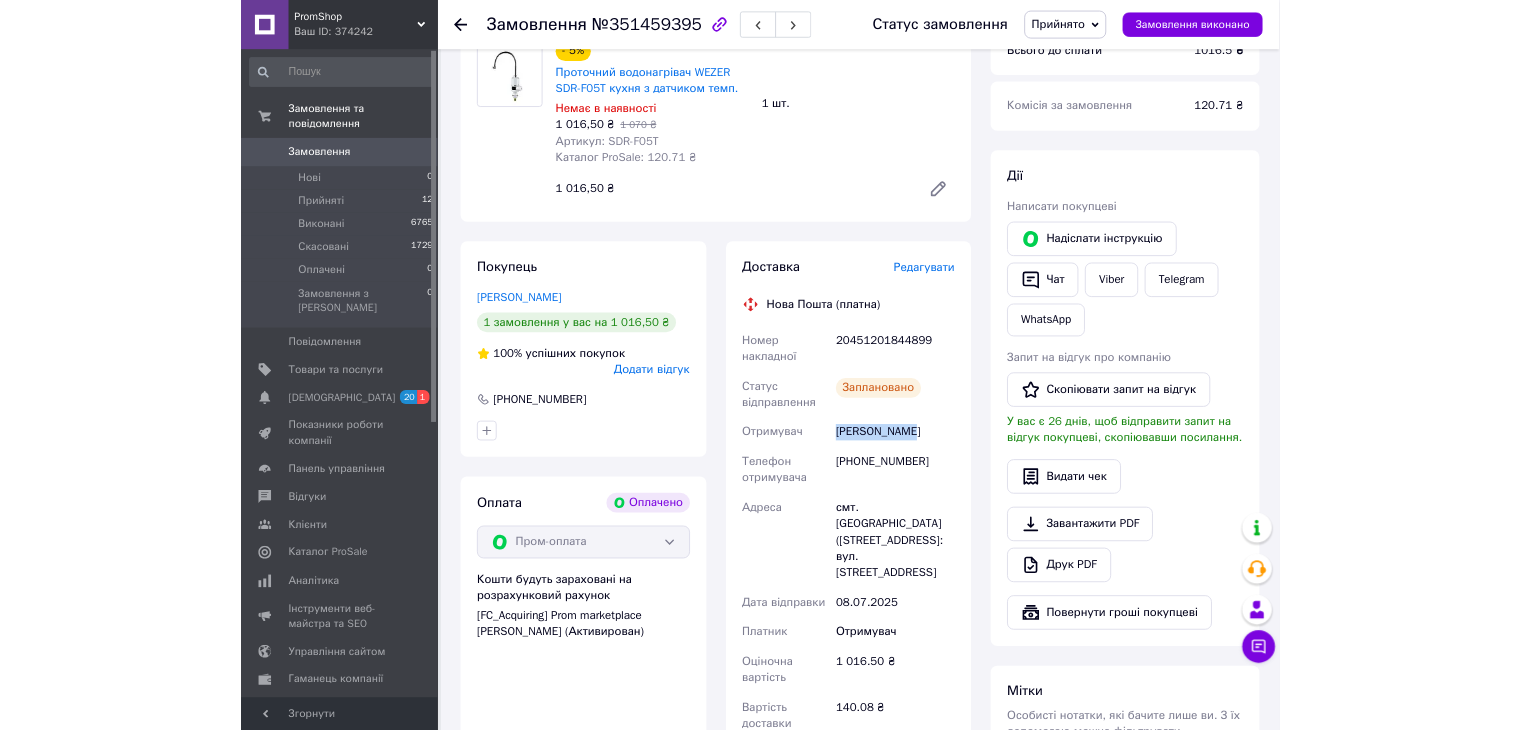 scroll, scrollTop: 778, scrollLeft: 0, axis: vertical 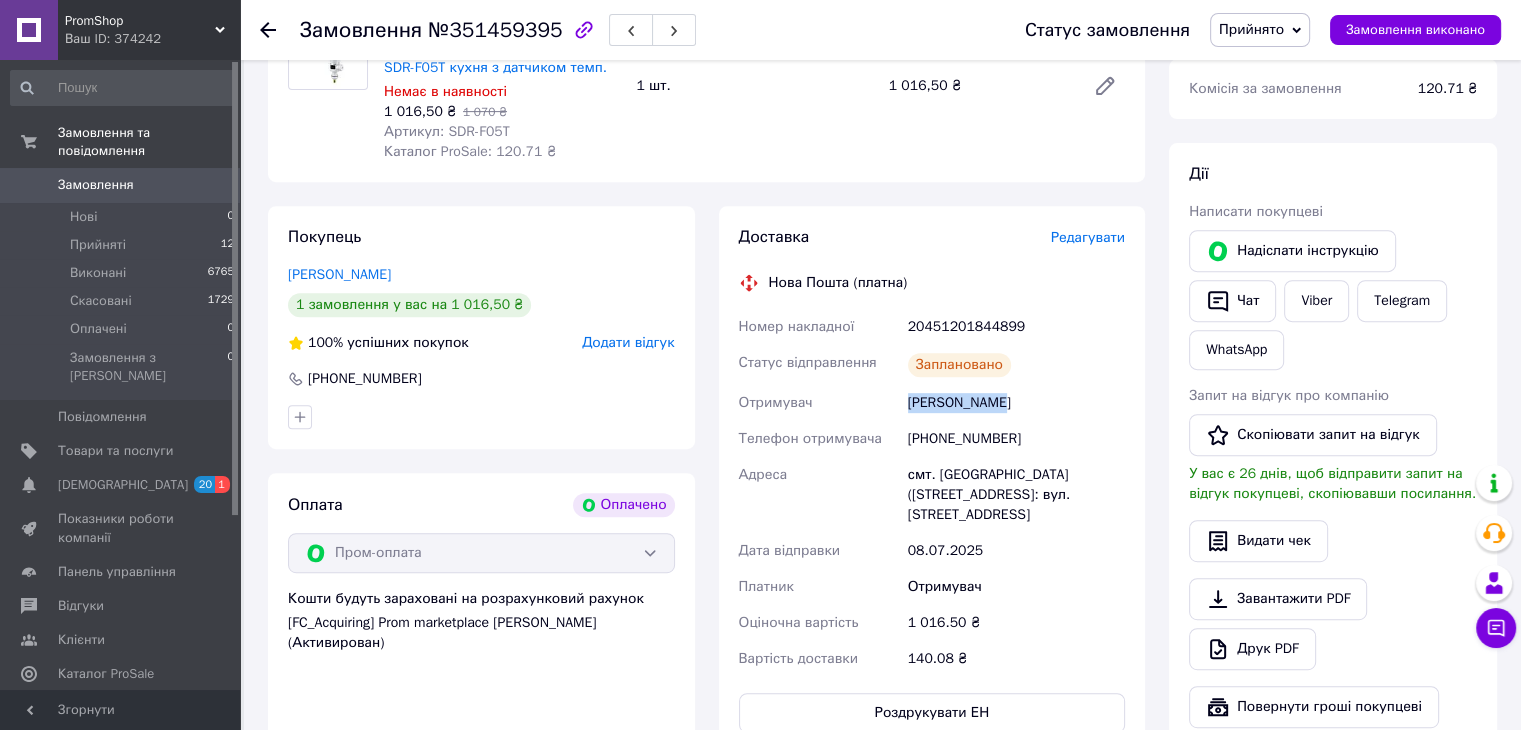 copy on "Отримувач [PERSON_NAME]" 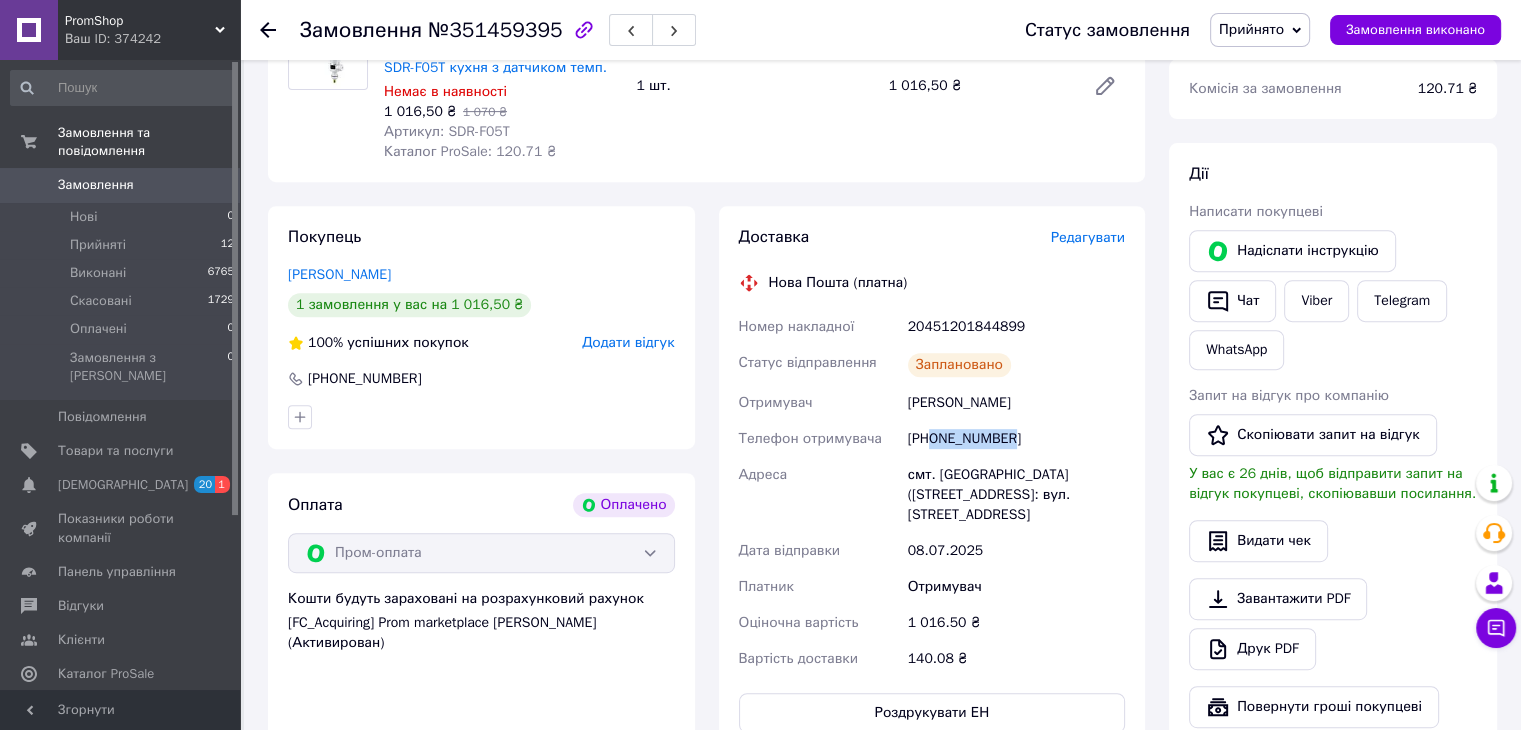 drag, startPoint x: 1010, startPoint y: 436, endPoint x: 935, endPoint y: 444, distance: 75.42546 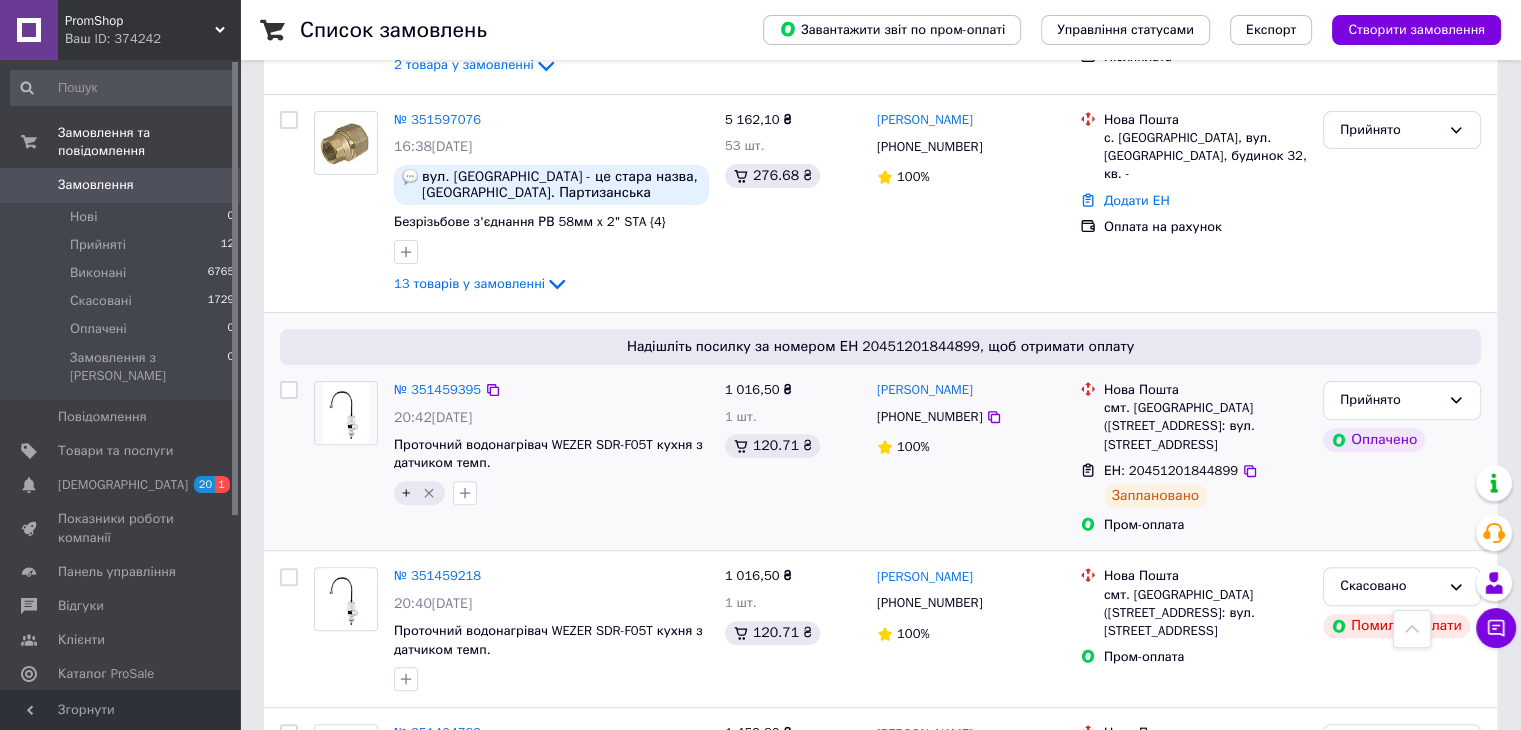 scroll, scrollTop: 500, scrollLeft: 0, axis: vertical 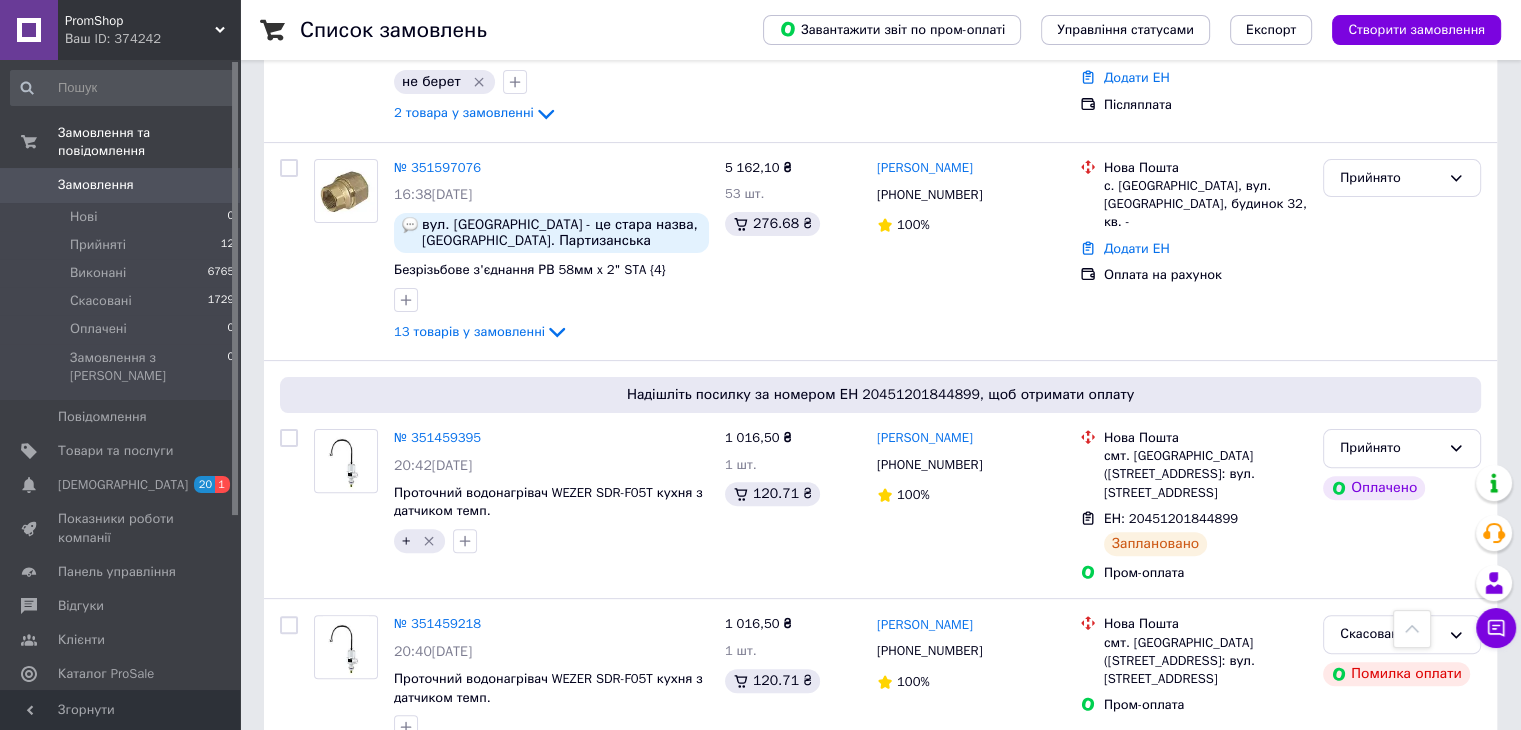 click on "Менеджер Чат з покупцем Тех підтримка
Чат з покупцем" at bounding box center [1496, 556] 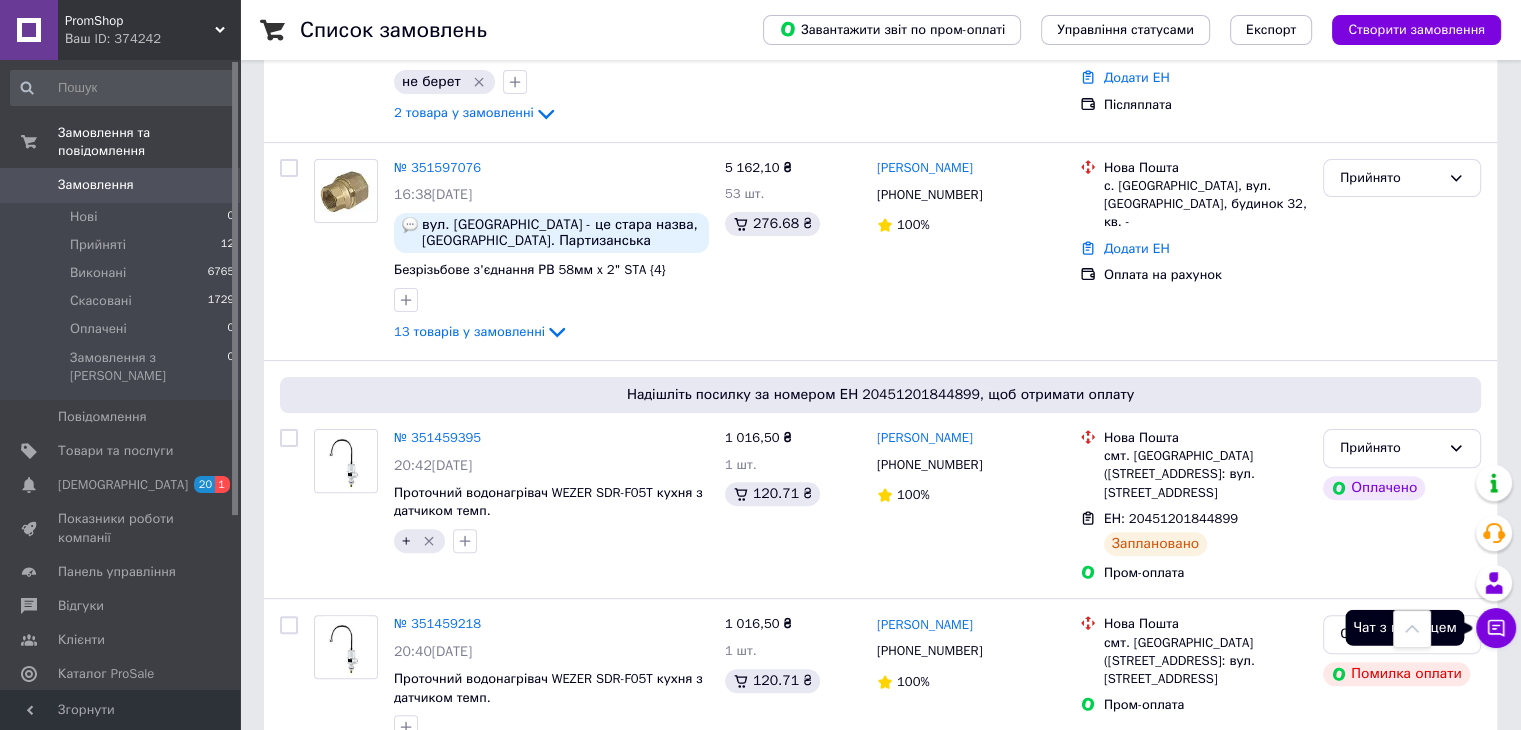 click on "Чат з покупцем" at bounding box center (1496, 628) 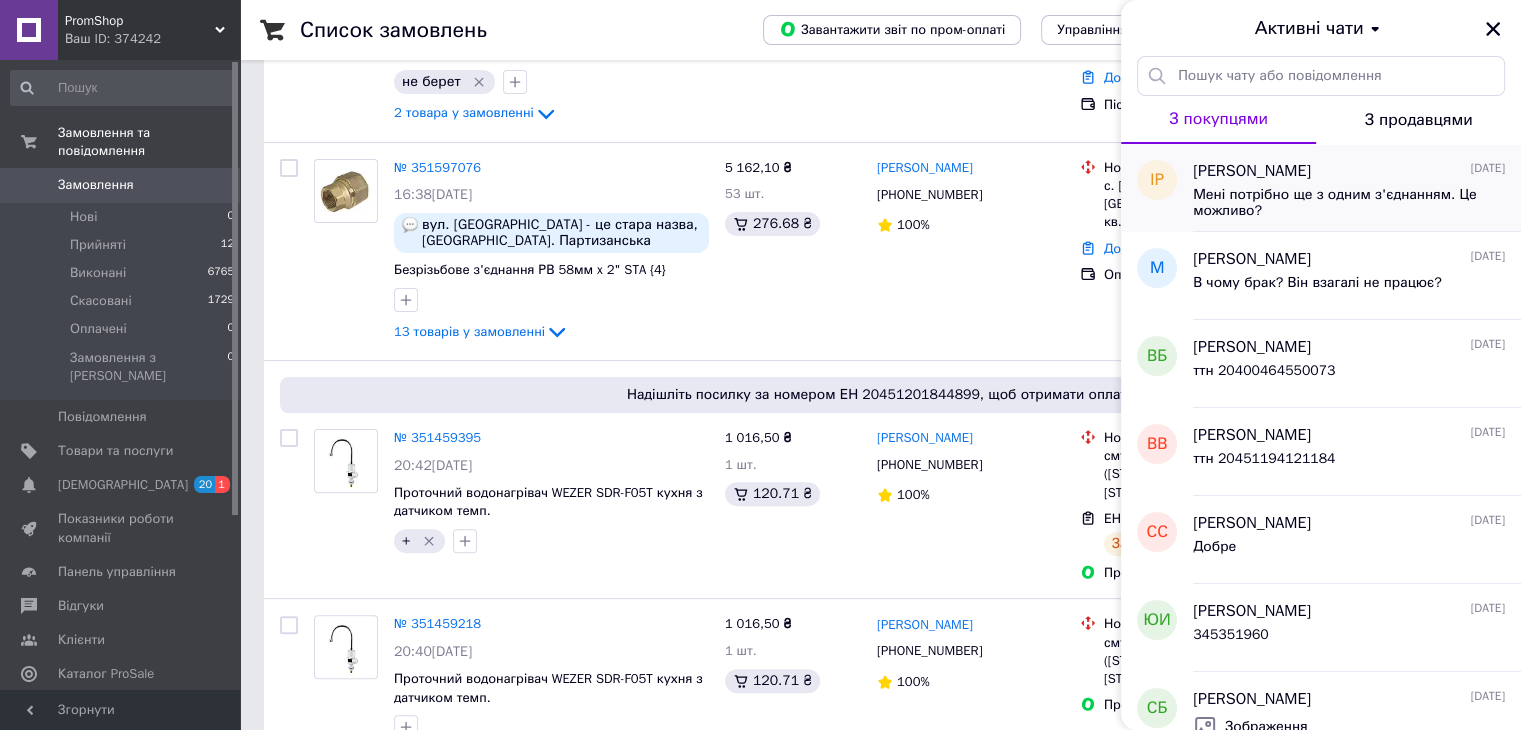 click on "Мені потрібно ще з одним з'єднанням. Це можливо?" at bounding box center [1335, 203] 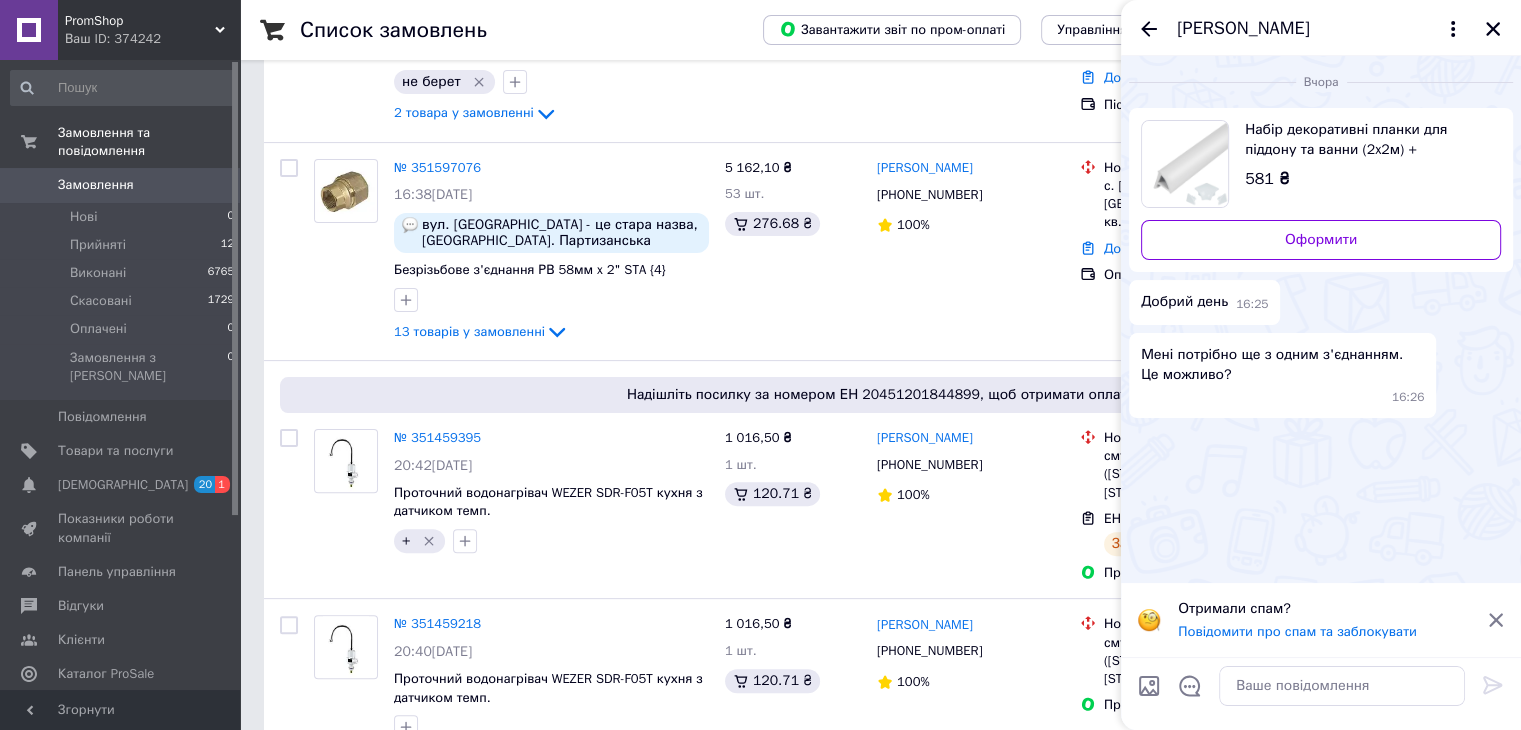 click on "[PERSON_NAME]" at bounding box center (1321, 28) 